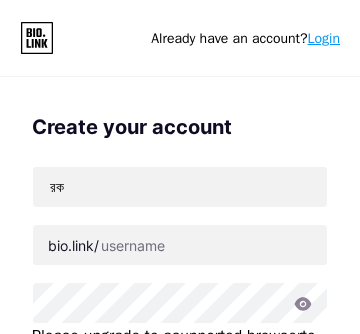 type on "র" 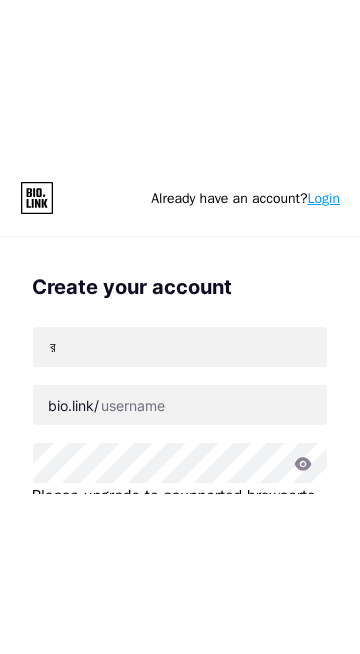 scroll, scrollTop: 0, scrollLeft: 0, axis: both 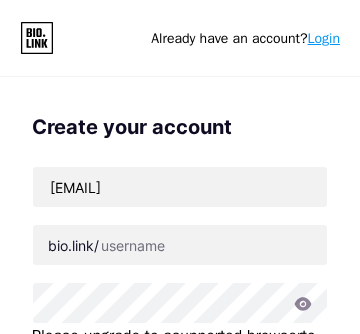 click on "[EMAIL]" at bounding box center (180, 187) 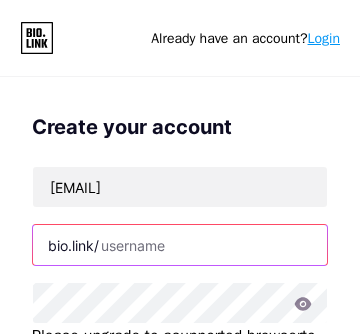 click at bounding box center [180, 245] 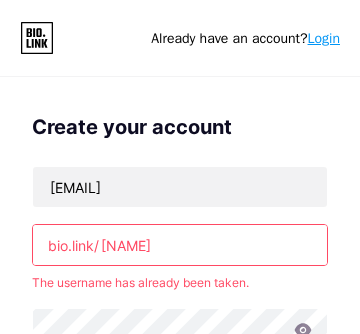 type on "shakil" 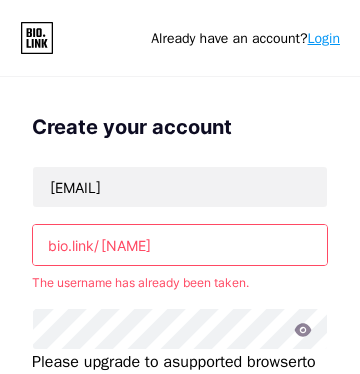 click 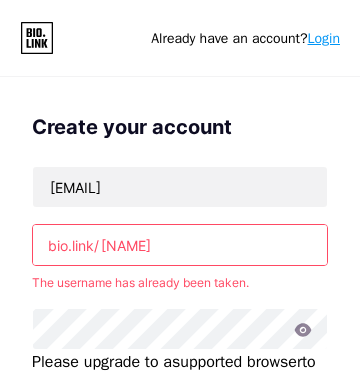 click 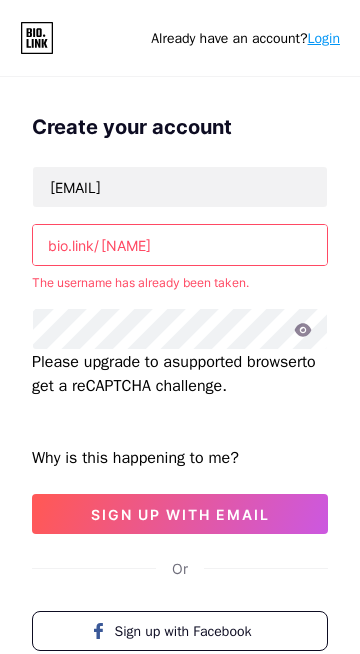 click 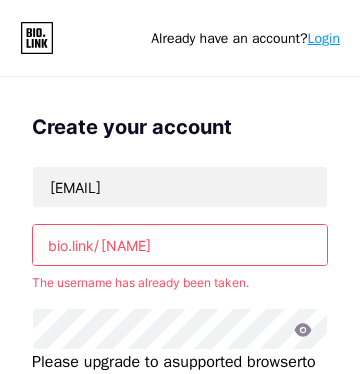 click 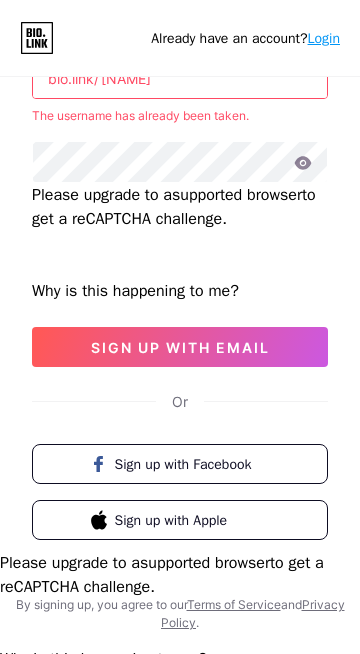 scroll, scrollTop: 184, scrollLeft: 0, axis: vertical 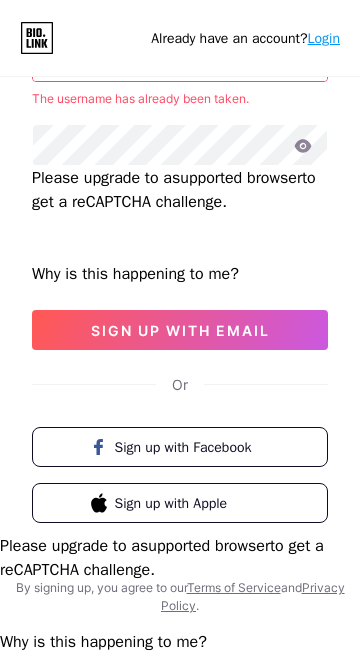 click on "Sign up with Facebook" at bounding box center [180, 447] 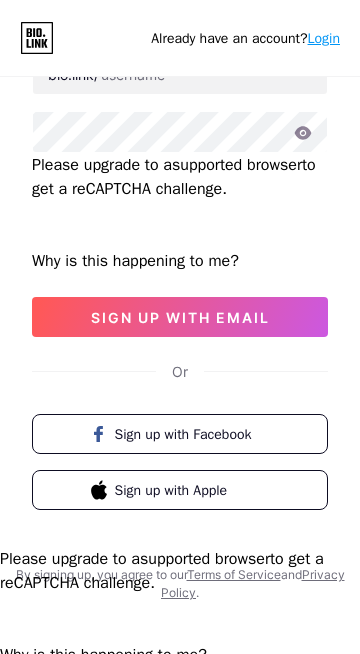 scroll, scrollTop: 184, scrollLeft: 0, axis: vertical 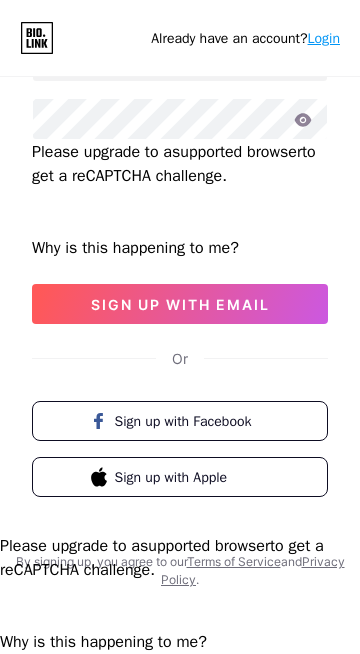 click on "Sign up with Facebook" at bounding box center [180, 421] 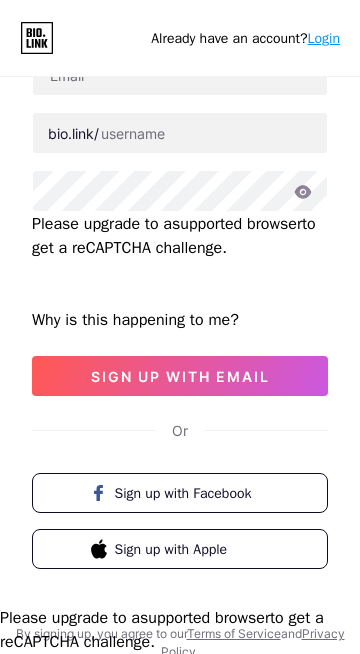 scroll, scrollTop: 0, scrollLeft: 0, axis: both 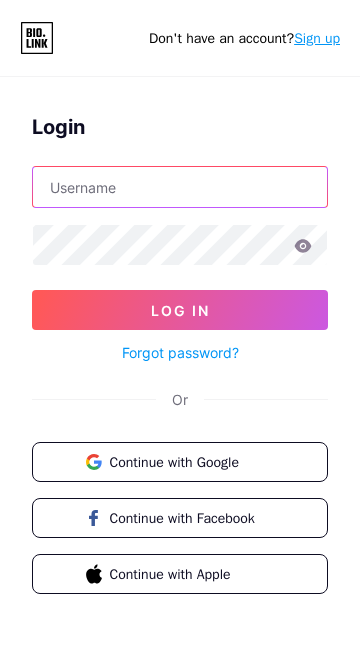 click at bounding box center [180, 187] 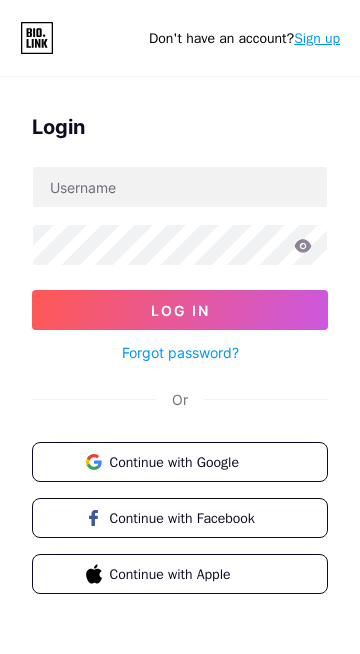 click on "Continue with Google" at bounding box center [180, 462] 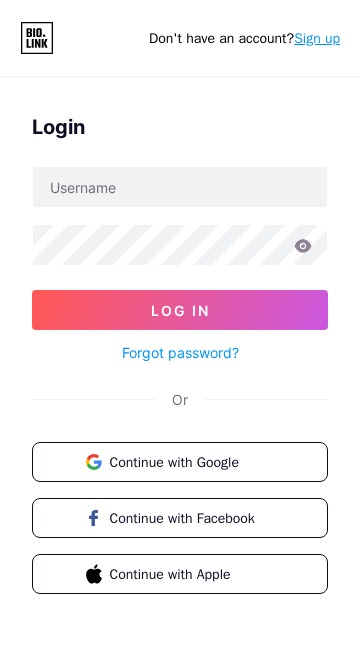 scroll, scrollTop: 0, scrollLeft: 0, axis: both 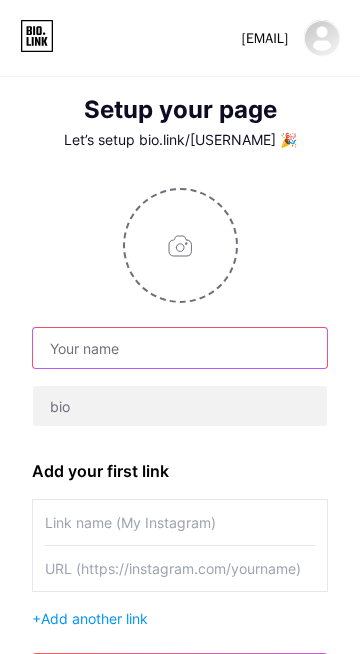 click at bounding box center [180, 348] 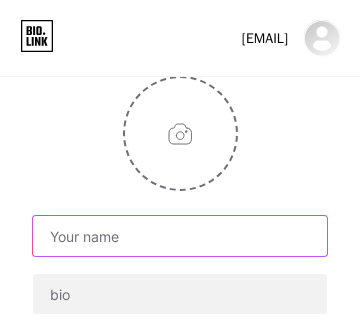 scroll, scrollTop: 181, scrollLeft: 0, axis: vertical 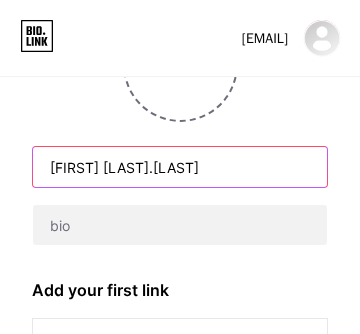 click on "[FIRST] [LAST].[LAST]" at bounding box center (180, 167) 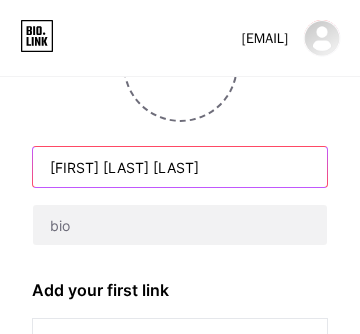 click on "[FIRST] [LAST] [LAST]" at bounding box center [180, 167] 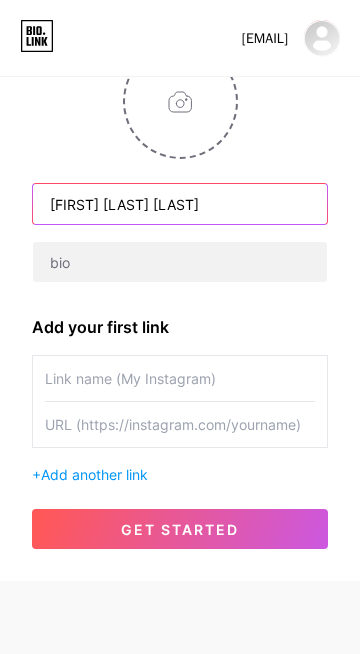 type on "[FIRST] [LAST] [LAST]" 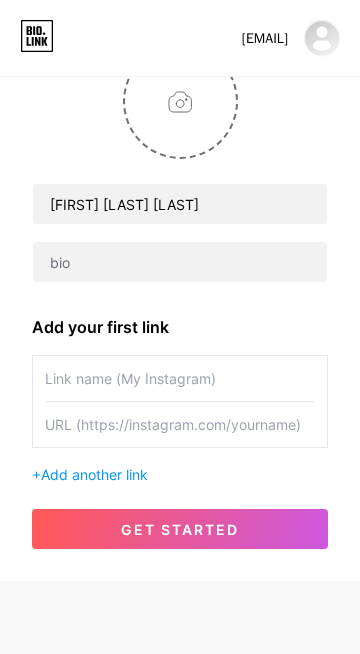 click at bounding box center (180, 378) 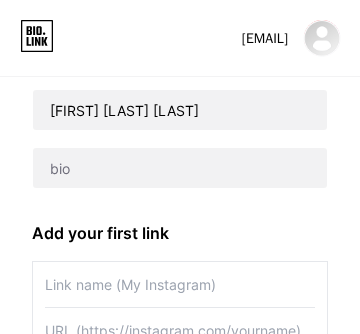 scroll, scrollTop: 355, scrollLeft: 0, axis: vertical 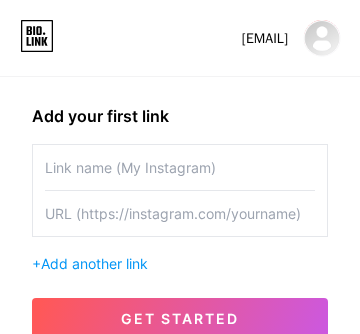 click at bounding box center (180, 167) 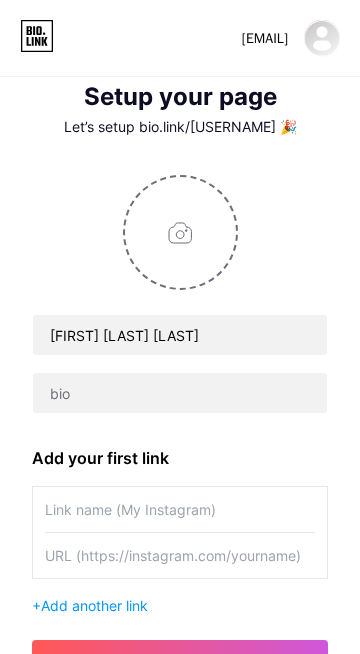 scroll, scrollTop: 0, scrollLeft: 0, axis: both 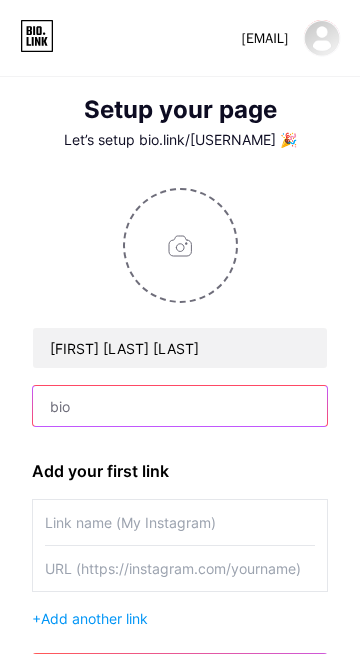 click at bounding box center (180, 406) 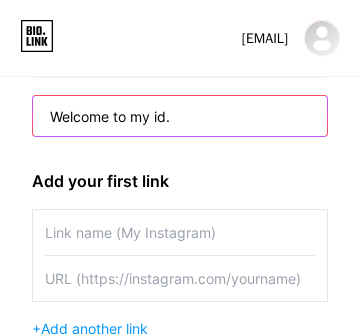 scroll, scrollTop: 335, scrollLeft: 0, axis: vertical 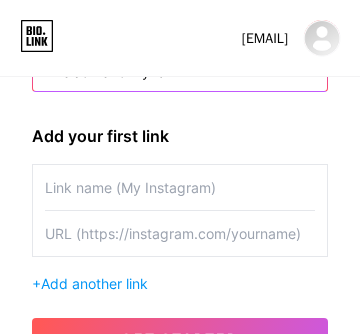 type on "Welcome to my id." 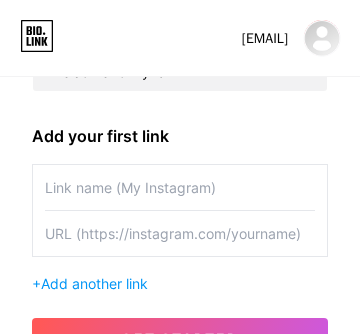 click on "Add another link" at bounding box center (94, 283) 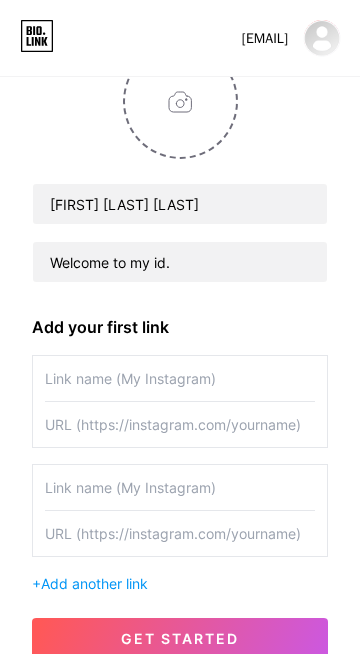 scroll, scrollTop: 143, scrollLeft: 0, axis: vertical 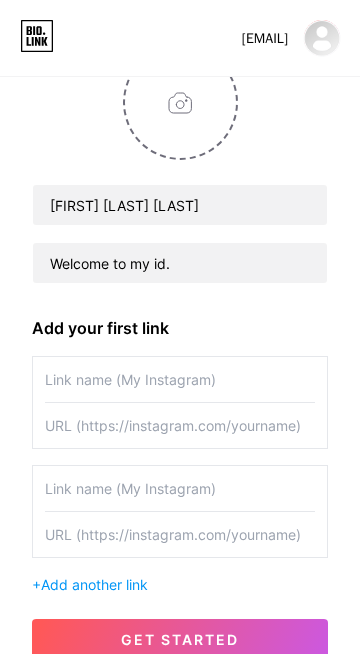 click at bounding box center (180, 425) 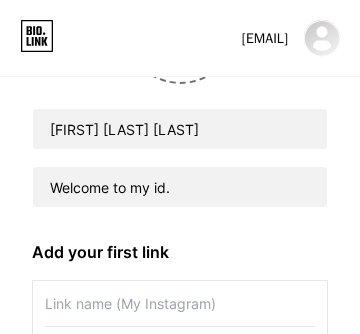 scroll, scrollTop: 373, scrollLeft: 0, axis: vertical 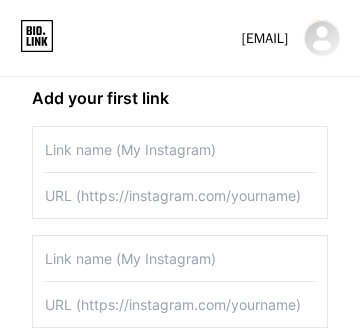 click at bounding box center (180, 195) 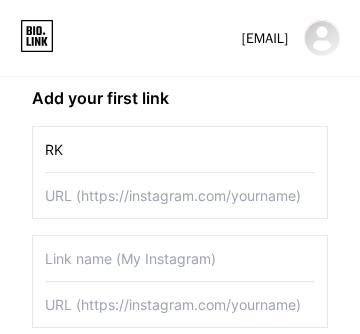 type on "R" 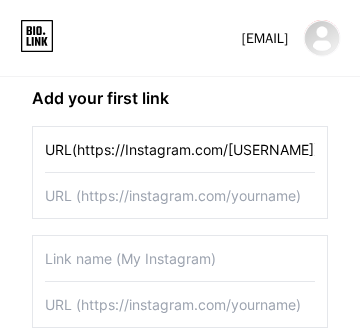 scroll, scrollTop: 0, scrollLeft: 41, axis: horizontal 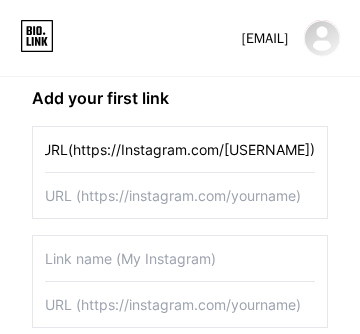 click at bounding box center [180, 195] 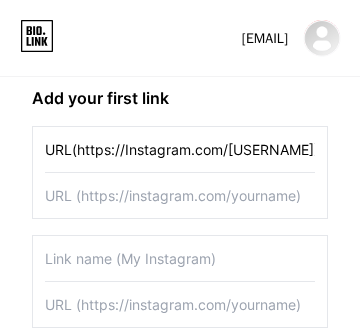 click at bounding box center [180, 258] 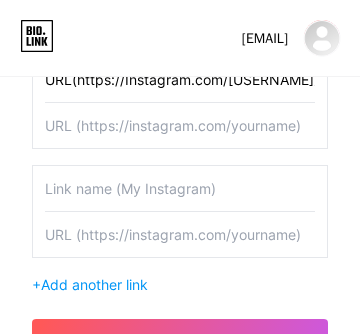 scroll, scrollTop: 444, scrollLeft: 0, axis: vertical 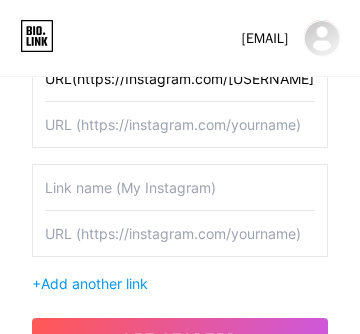 click on "get started" at bounding box center [180, 338] 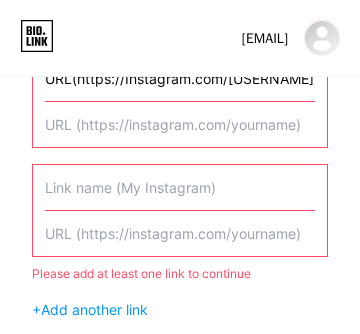 scroll, scrollTop: 0, scrollLeft: 0, axis: both 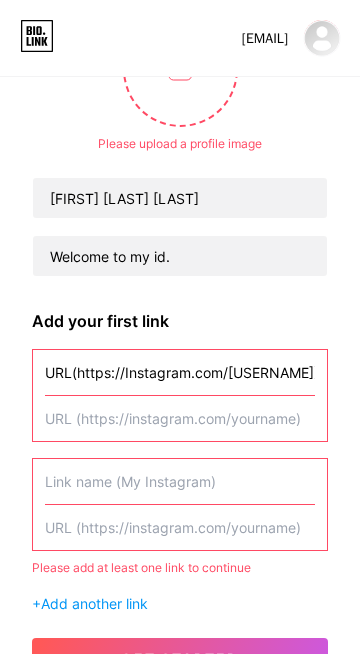 click on "get started" at bounding box center (180, 658) 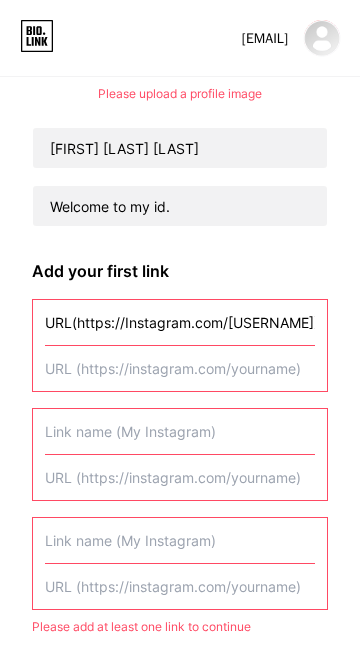 scroll, scrollTop: 285, scrollLeft: 0, axis: vertical 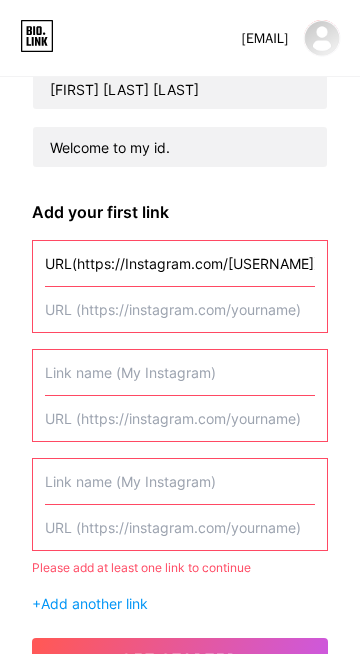 click on "get started" at bounding box center (180, 658) 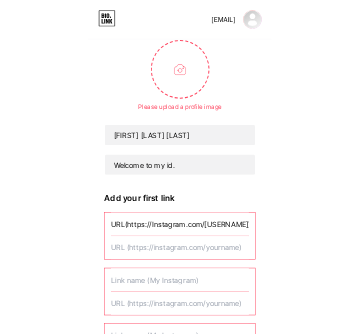 scroll, scrollTop: 285, scrollLeft: 0, axis: vertical 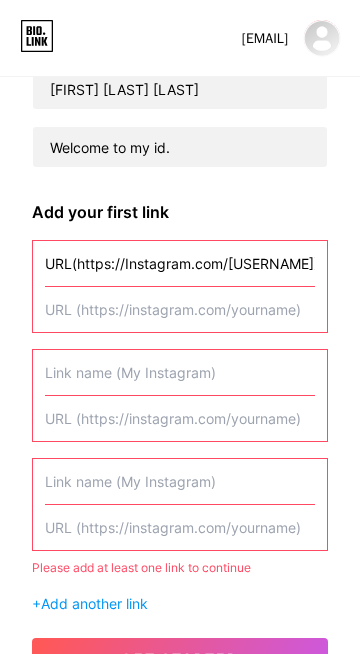 click on "get started" at bounding box center [180, 658] 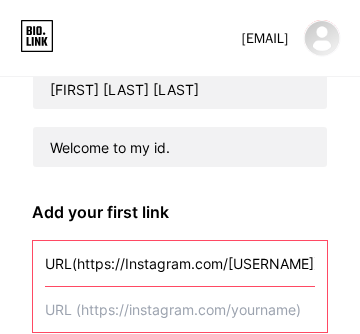 click on "URL(https://Instagram.com/[USERNAME])" at bounding box center (180, 263) 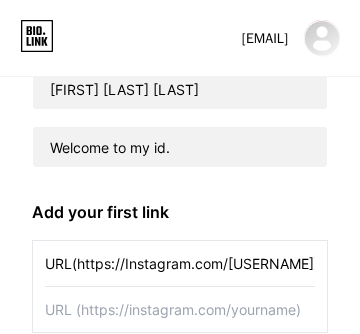 click on "URL(https://Instagram.com/[USERNAME])" at bounding box center (180, 263) 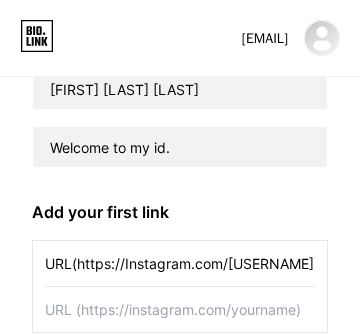 click on "URL(https://Instagram.com/[USERNAME])" at bounding box center [180, 263] 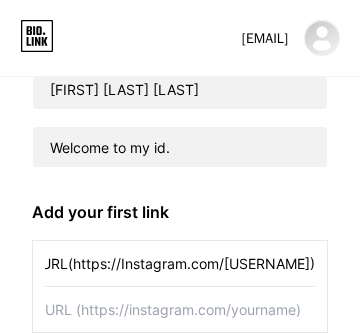 scroll, scrollTop: 0, scrollLeft: 0, axis: both 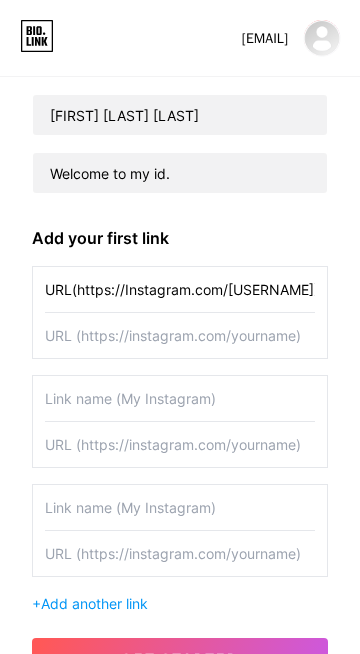 type on "URL(https://Instagram.com/[USERNAME])" 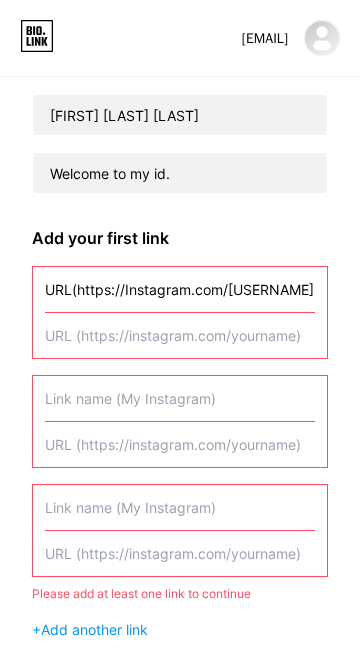 click on "get started" at bounding box center [180, 684] 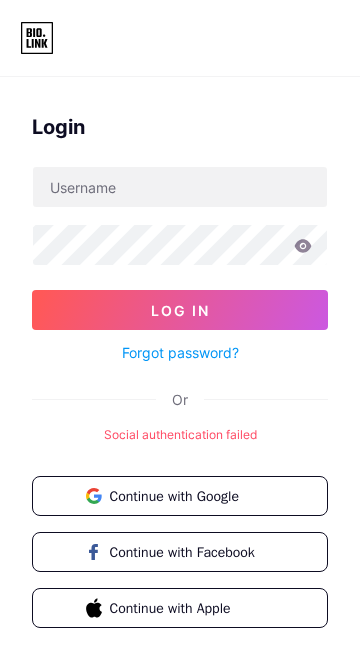 click on "Continue with Google" at bounding box center (192, 496) 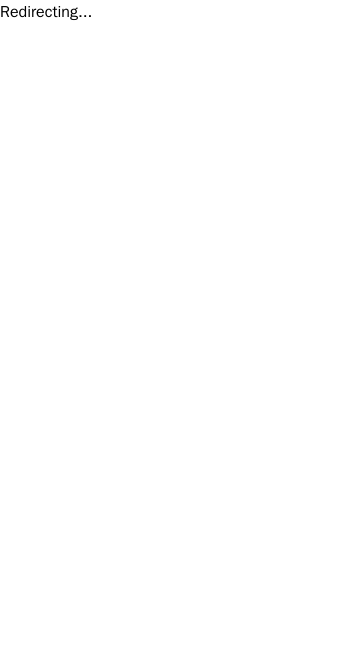 scroll, scrollTop: 0, scrollLeft: 0, axis: both 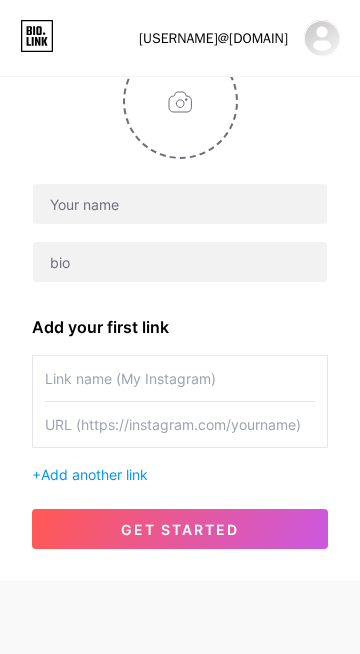 click on "get started" at bounding box center (180, 529) 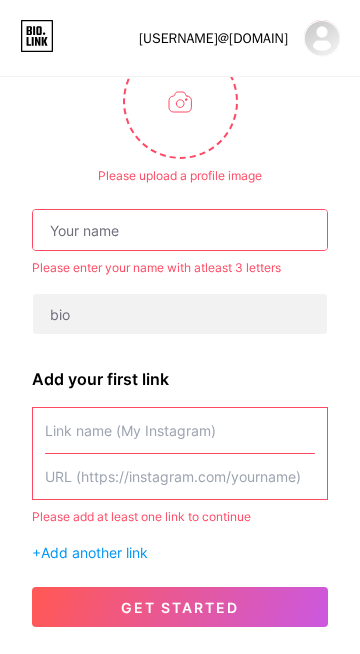 click on "get started" at bounding box center [180, 607] 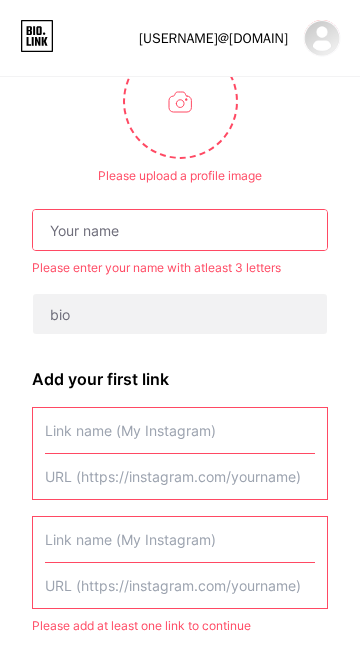 scroll, scrollTop: 202, scrollLeft: 0, axis: vertical 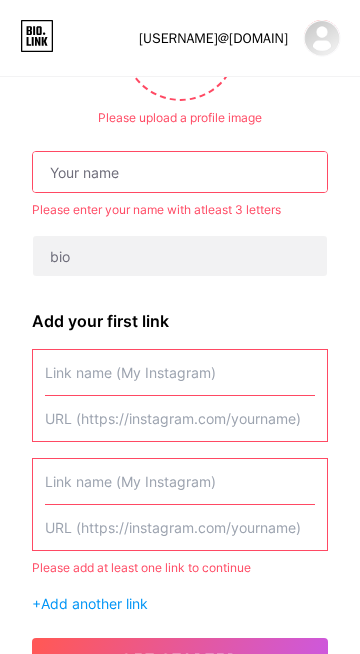 paste on "URL(https://Instagram.com/[USERNAME])" 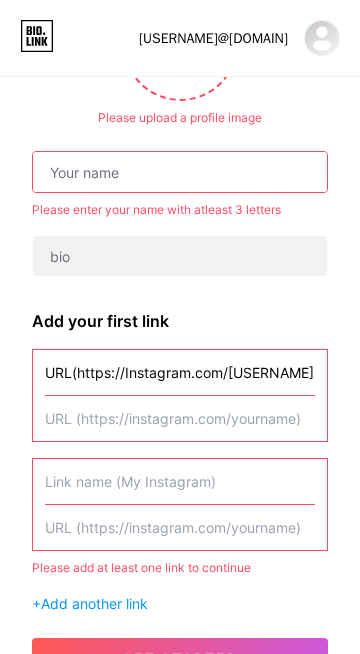 scroll, scrollTop: 0, scrollLeft: 37, axis: horizontal 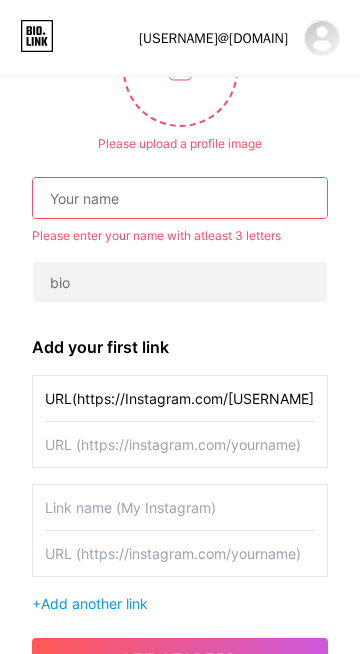 type on "URL(https://Instagram.com/[USERNAME])" 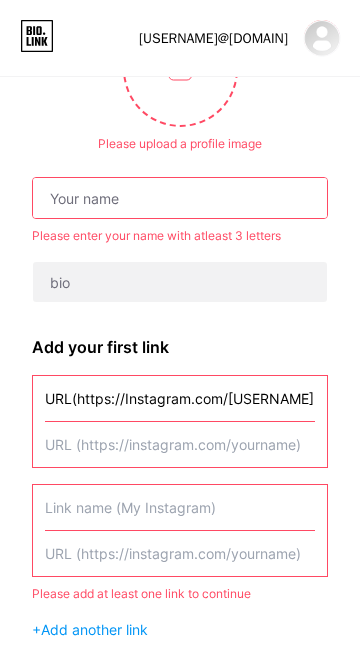scroll, scrollTop: 0, scrollLeft: 0, axis: both 